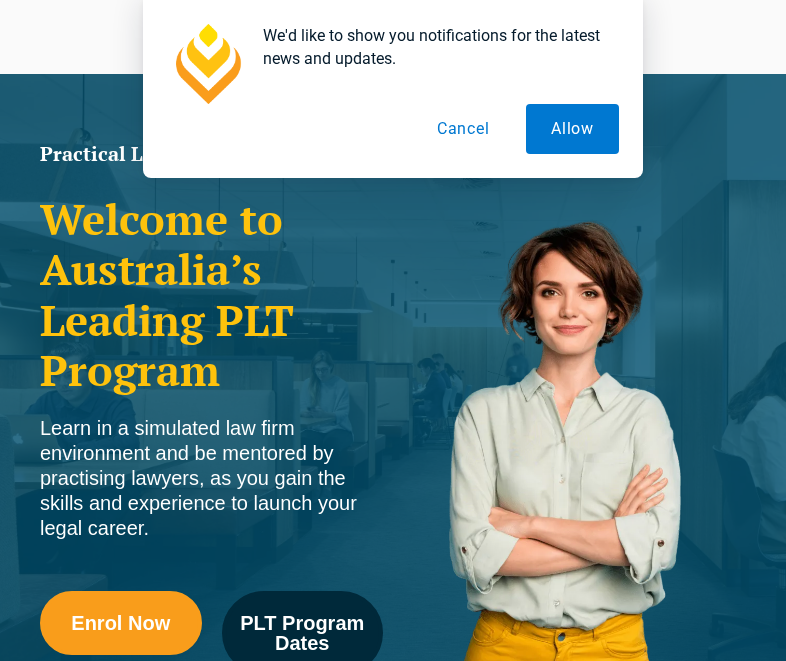 scroll, scrollTop: 223, scrollLeft: 0, axis: vertical 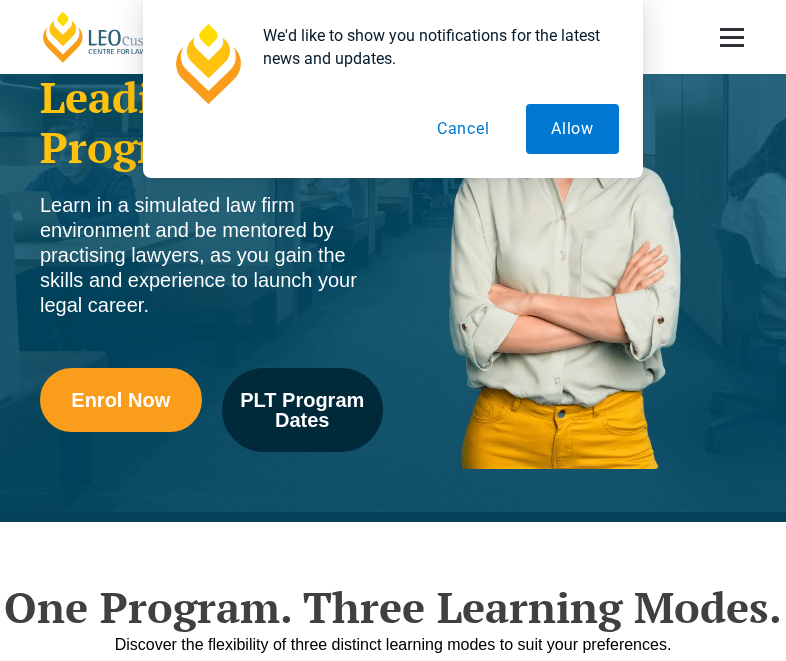 click on "Cancel" at bounding box center [463, 129] 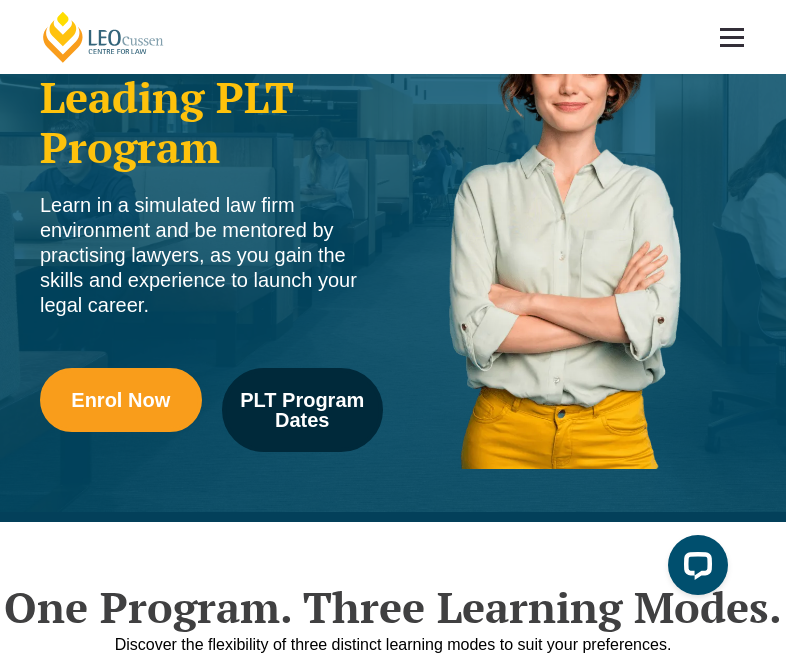 scroll, scrollTop: 0, scrollLeft: 0, axis: both 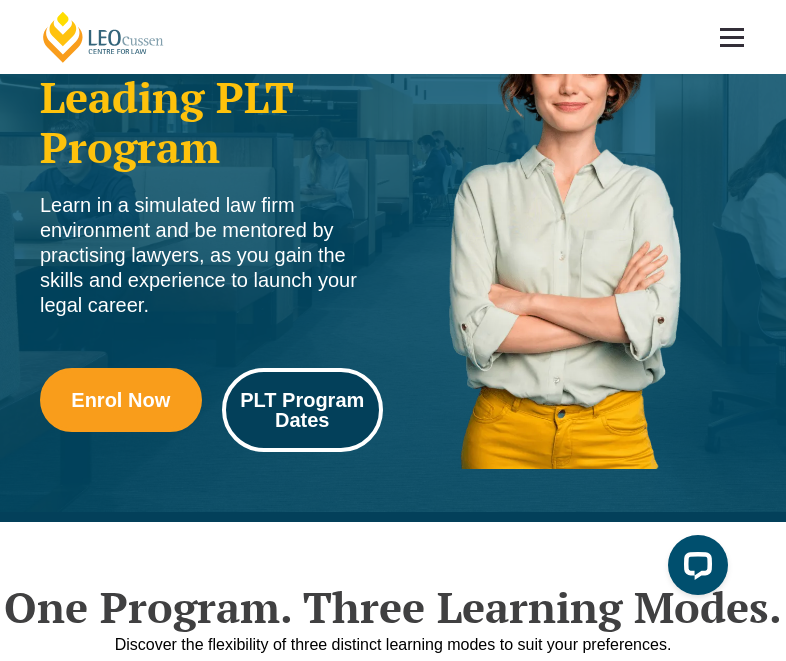 click on "PLT Program Dates" at bounding box center [303, 410] 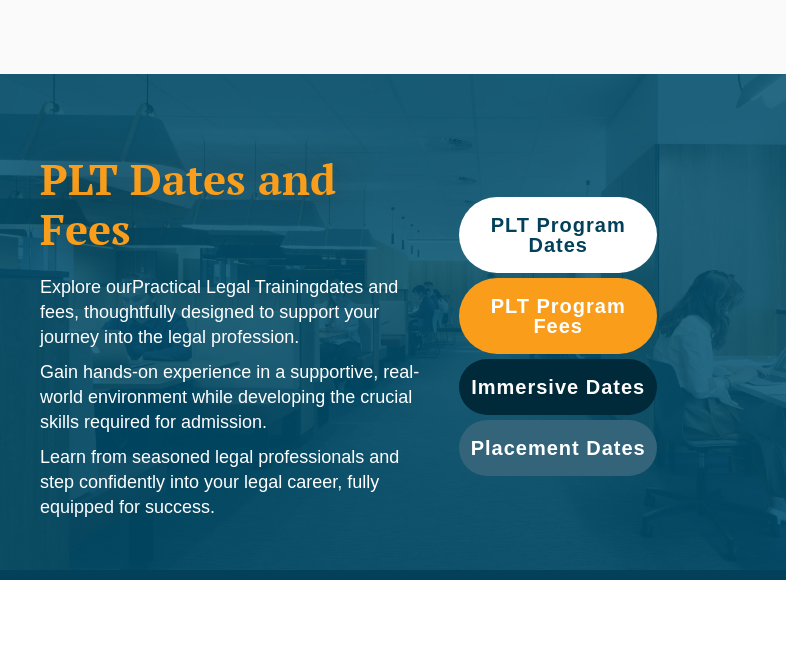 scroll, scrollTop: 124, scrollLeft: 0, axis: vertical 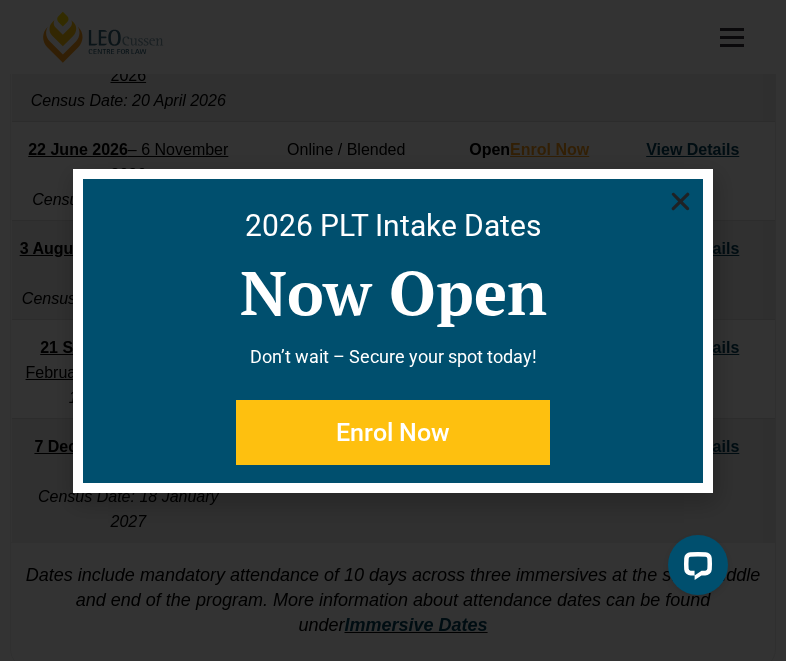 click 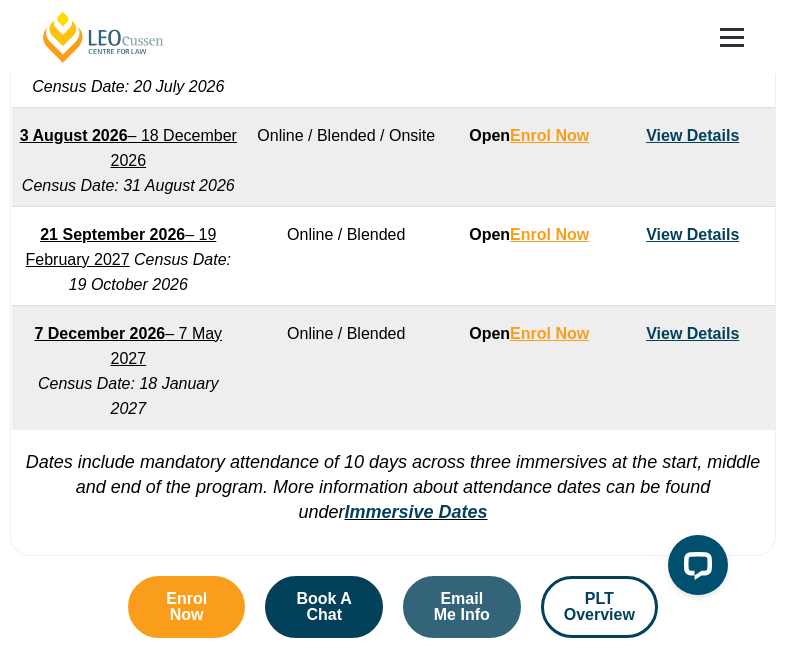 scroll, scrollTop: 1763, scrollLeft: 0, axis: vertical 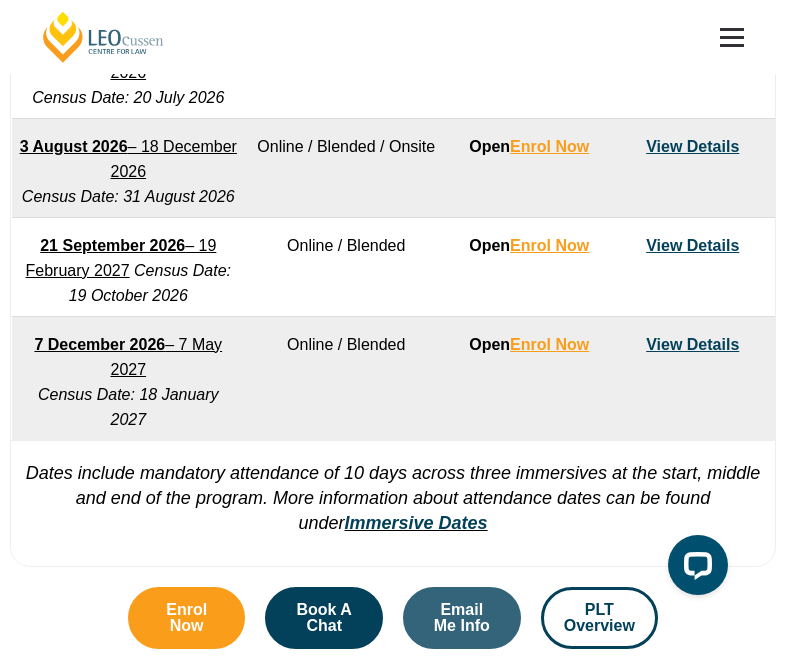click on "View Details" at bounding box center (692, 245) 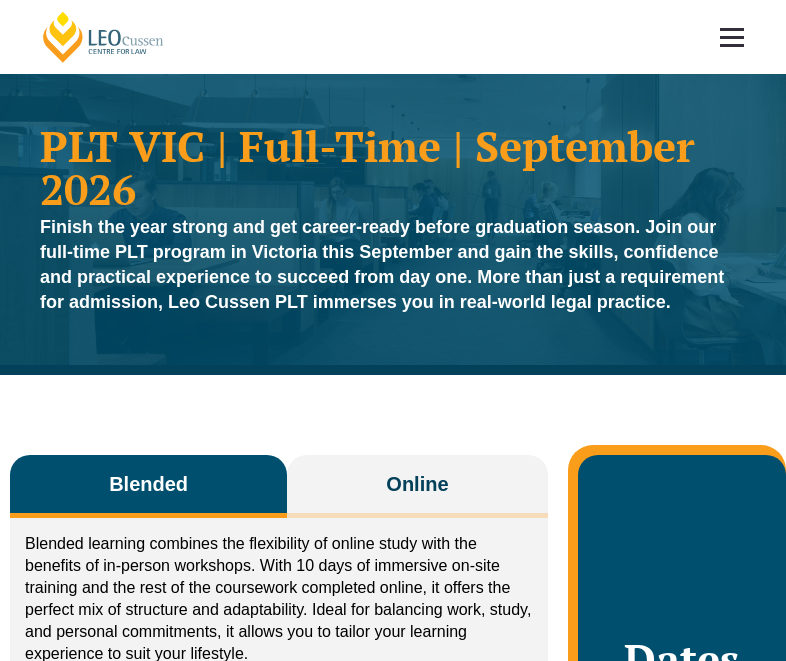 scroll, scrollTop: 0, scrollLeft: 0, axis: both 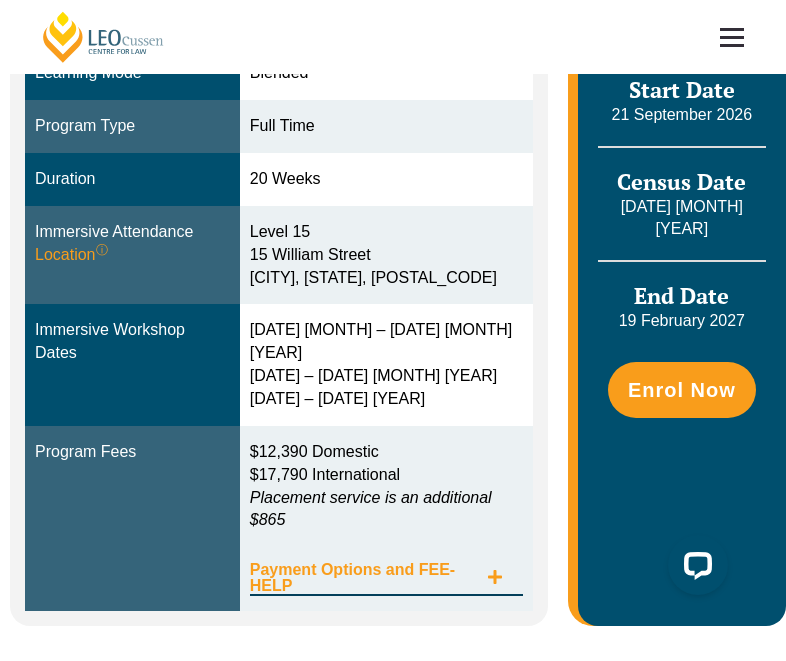 click on "Payment Options and FEE-HELP" at bounding box center [363, 578] 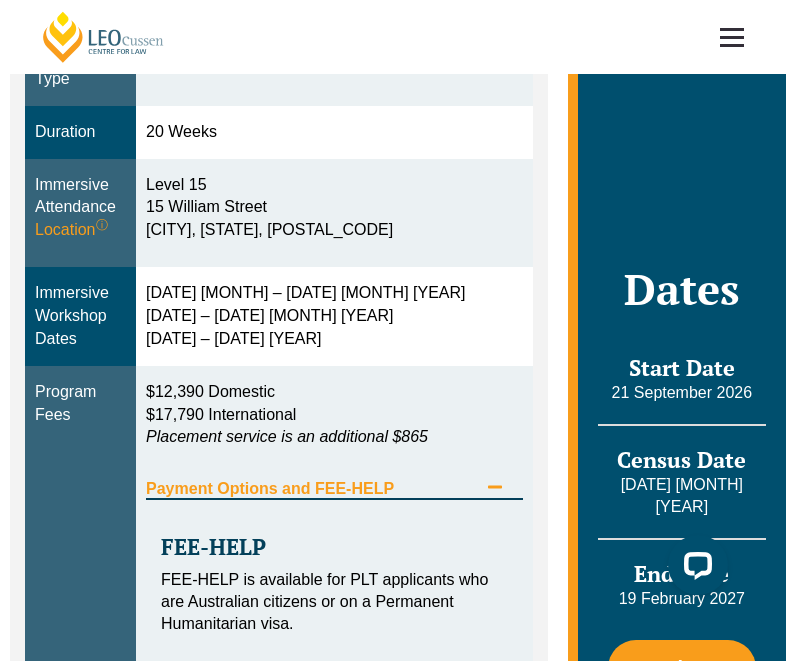 scroll, scrollTop: 744, scrollLeft: 0, axis: vertical 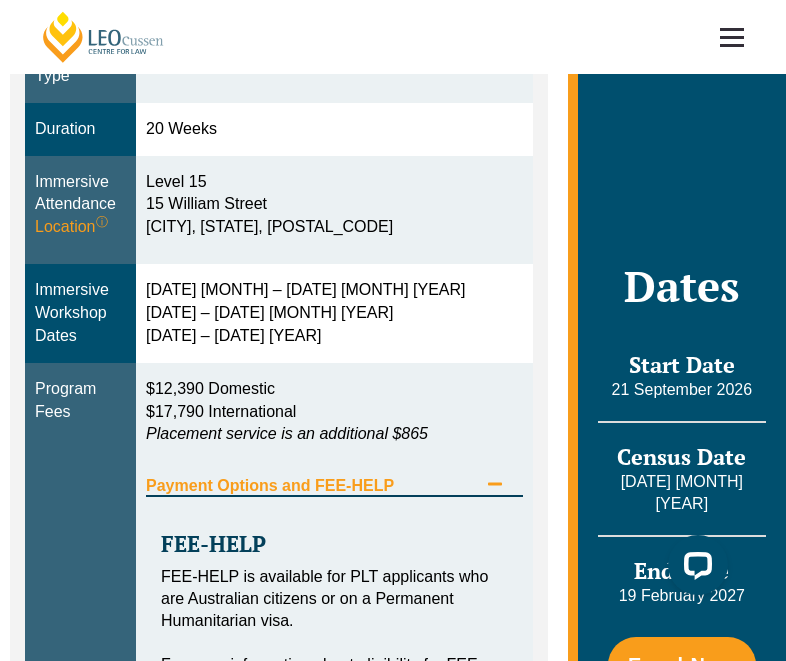 click on "Payment Options and FEE-HELP" at bounding box center [334, 476] 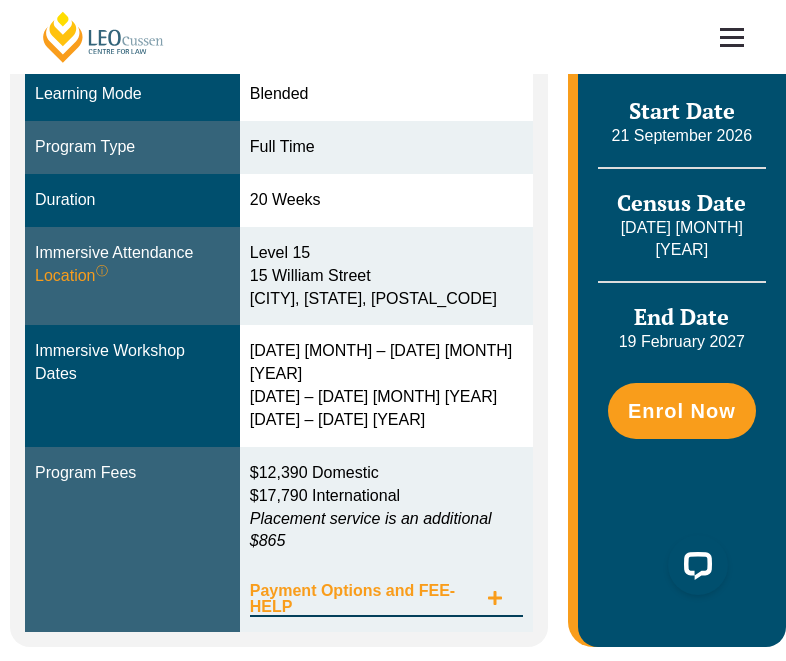 scroll, scrollTop: 625, scrollLeft: 0, axis: vertical 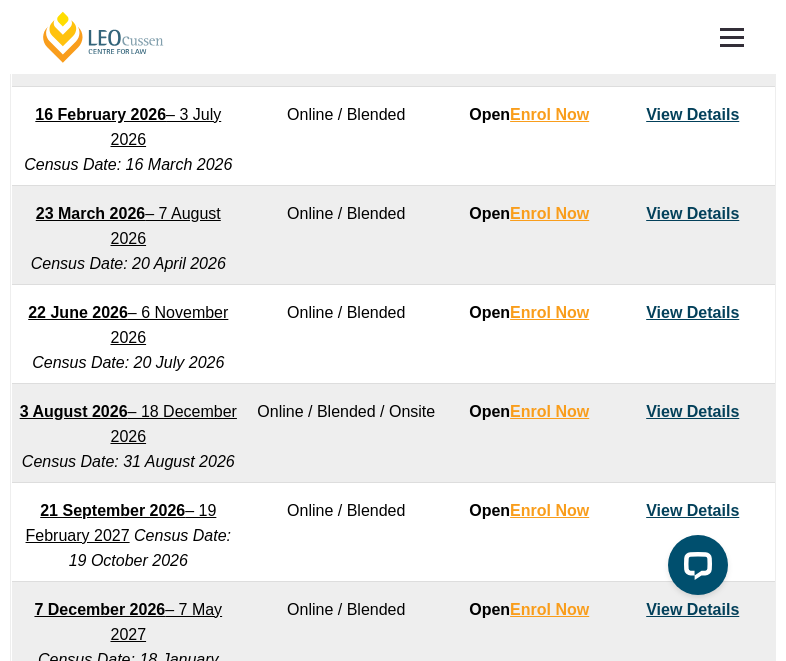 click on "View Details" at bounding box center (692, 411) 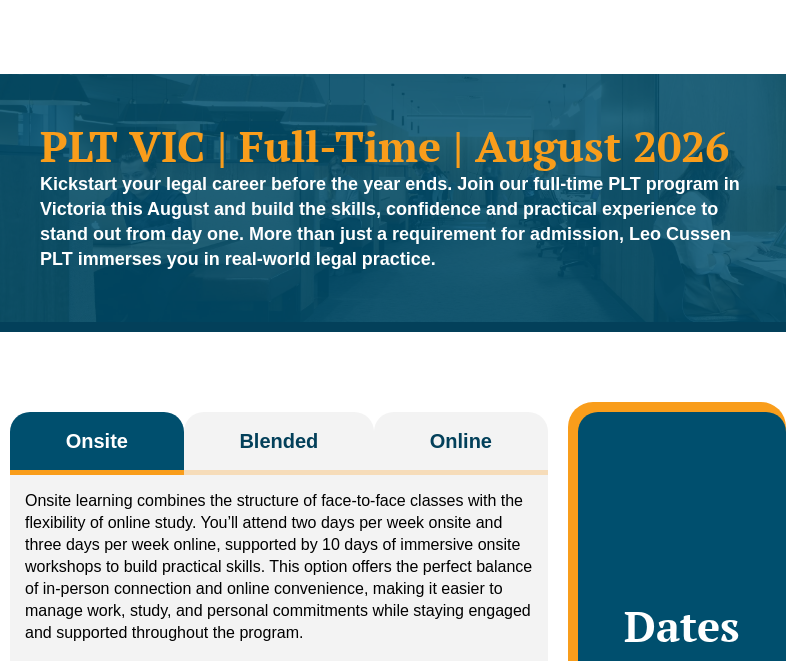 scroll, scrollTop: 0, scrollLeft: 0, axis: both 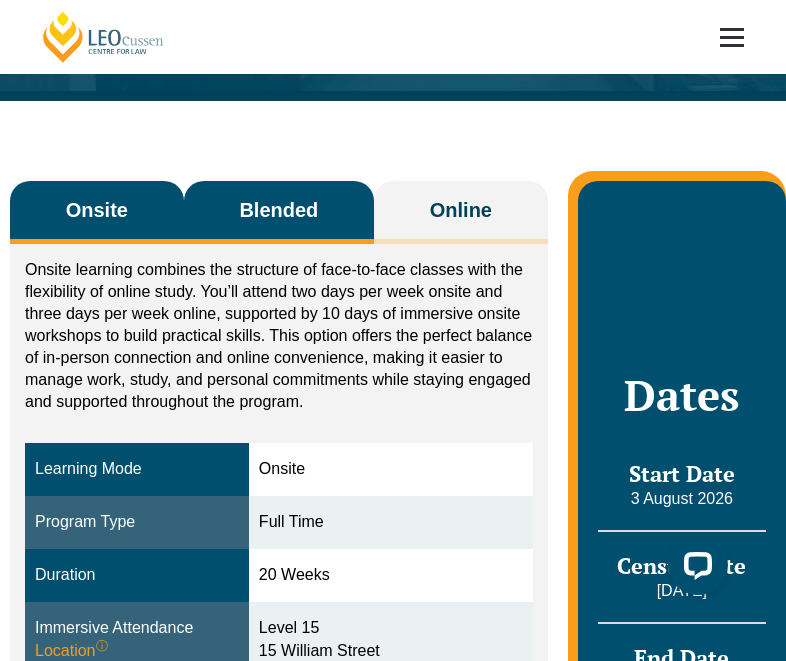 click on "Blended" at bounding box center (278, 210) 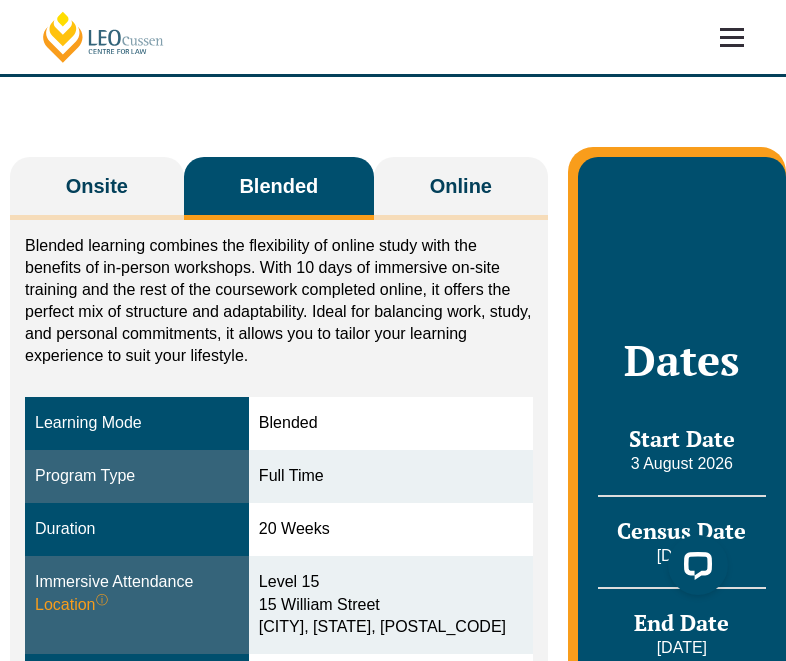 scroll, scrollTop: 240, scrollLeft: 0, axis: vertical 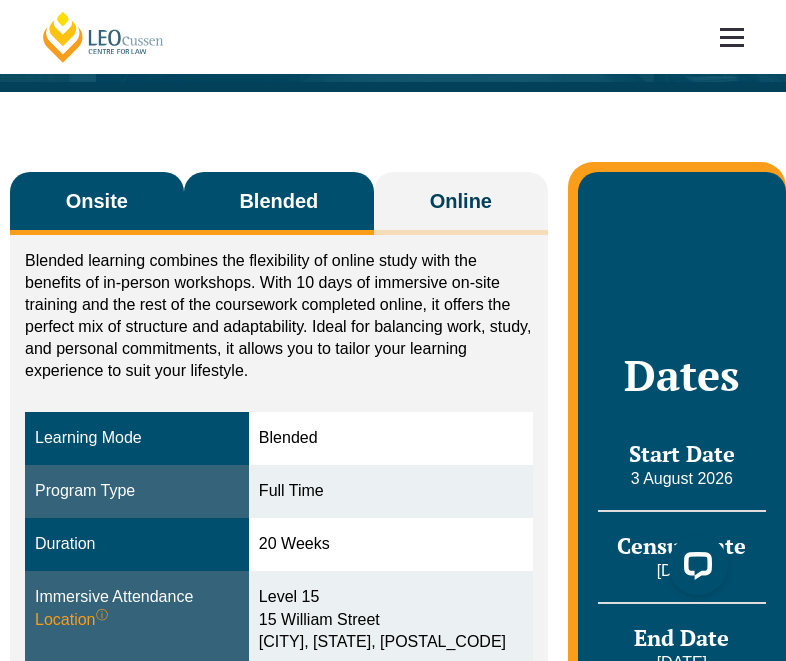 click on "Onsite" at bounding box center (97, 201) 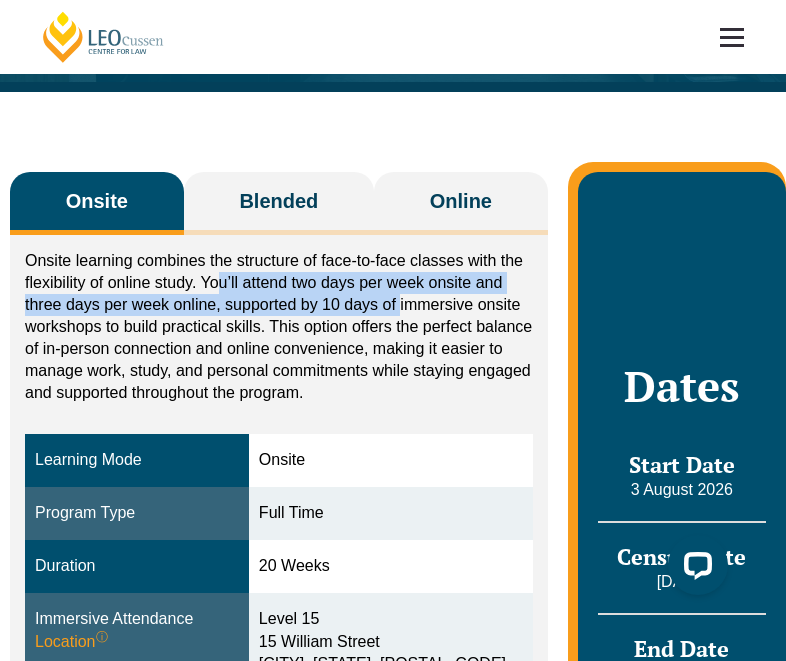 drag, startPoint x: 215, startPoint y: 280, endPoint x: 399, endPoint y: 306, distance: 185.82788 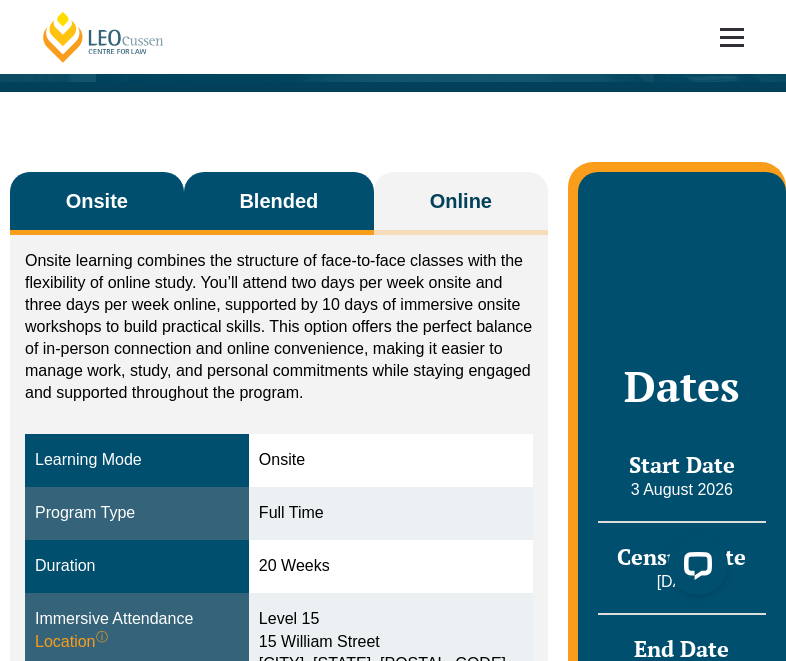 click on "Blended" at bounding box center (279, 203) 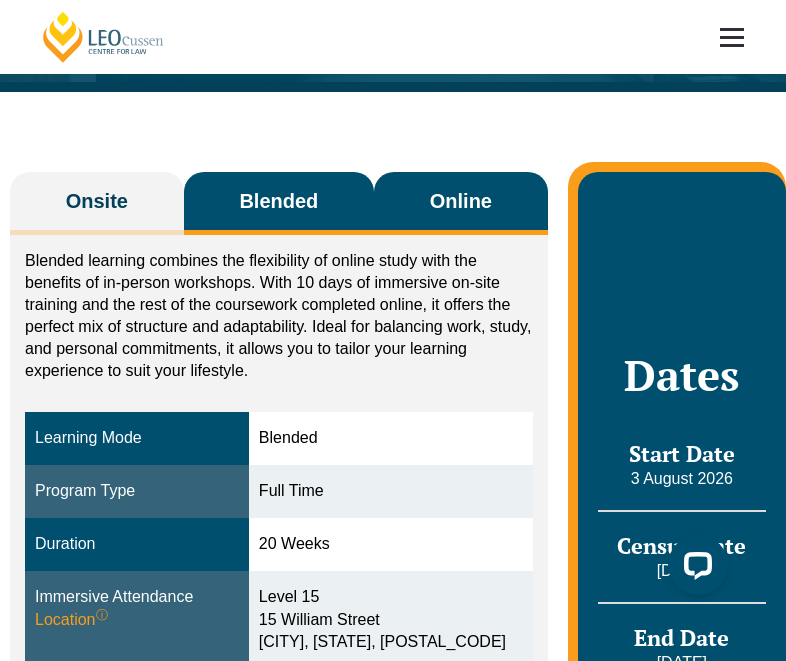 click on "Online" at bounding box center [461, 203] 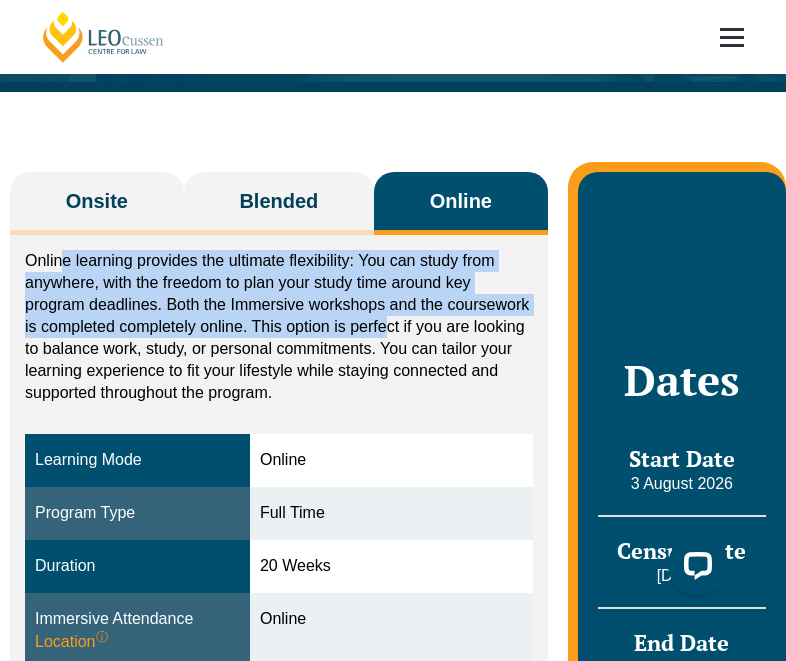 drag, startPoint x: 65, startPoint y: 264, endPoint x: 388, endPoint y: 334, distance: 330.4981 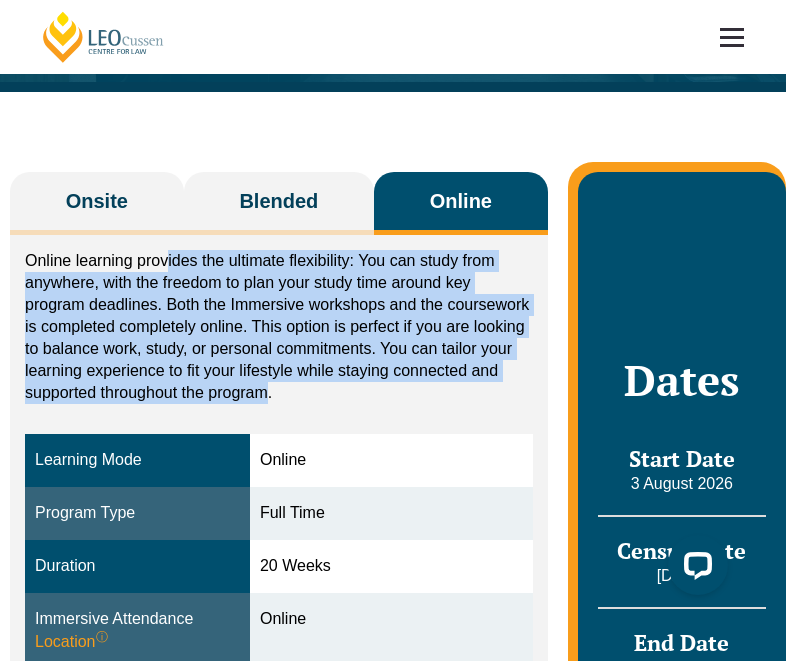 drag, startPoint x: 168, startPoint y: 255, endPoint x: 263, endPoint y: 380, distance: 157.00319 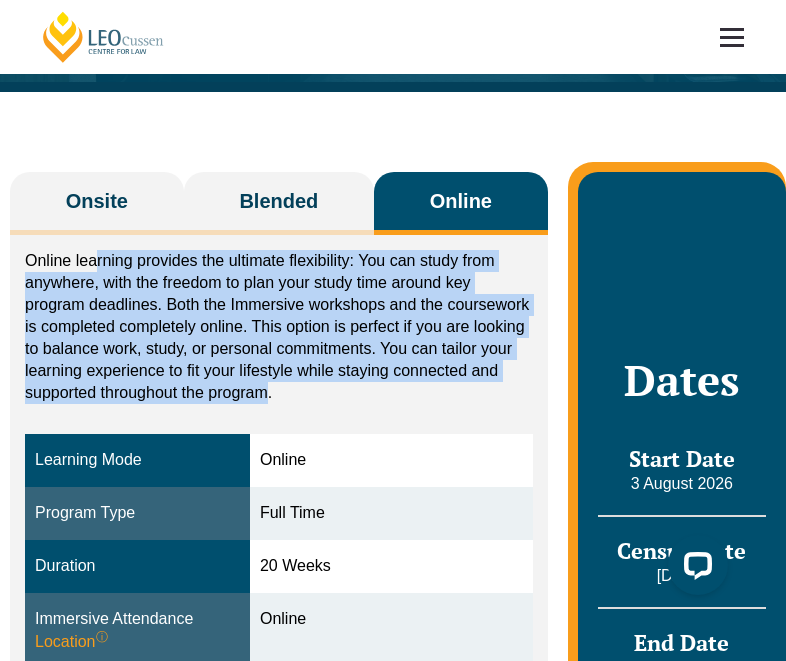 drag, startPoint x: 263, startPoint y: 387, endPoint x: 100, endPoint y: 251, distance: 212.28519 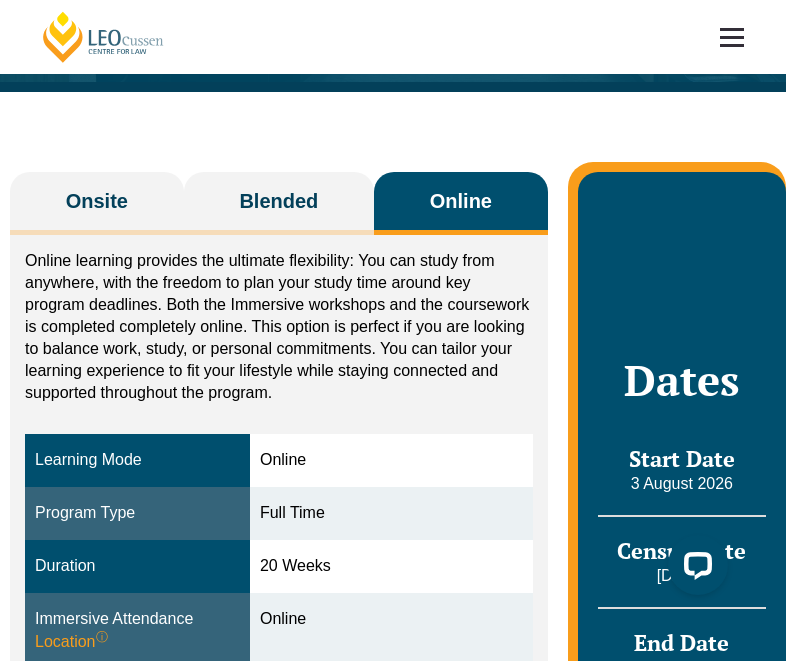click on "Online learning provides the ultimate flexibility: You can study from anywhere, with the freedom to plan your study time around key program deadlines. Both the Immersive workshops and the coursework is completed completely online. This option is perfect if you are looking to balance work, study, or personal commitments. You can tailor your learning experience to fit your lifestyle while staying connected and supported throughout the program." at bounding box center [279, 327] 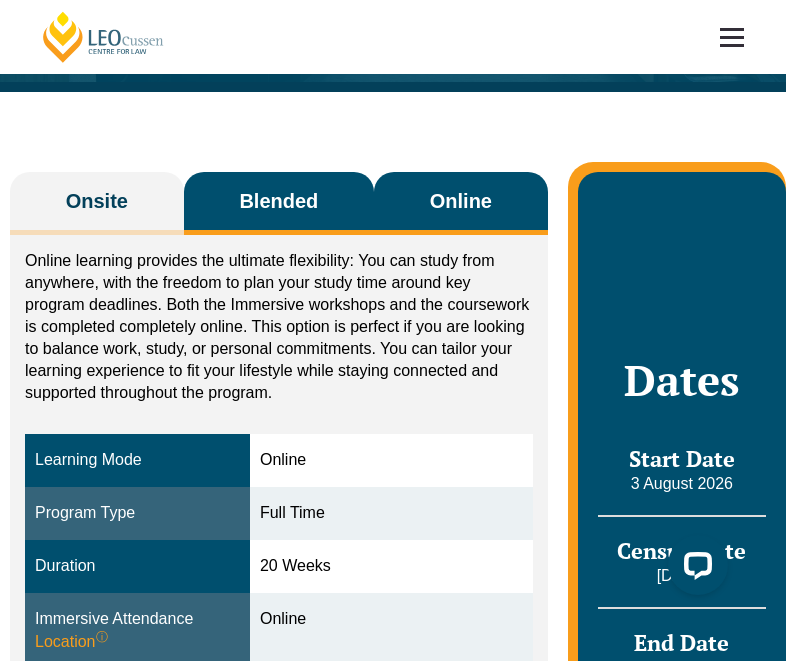 click on "Blended" at bounding box center (278, 201) 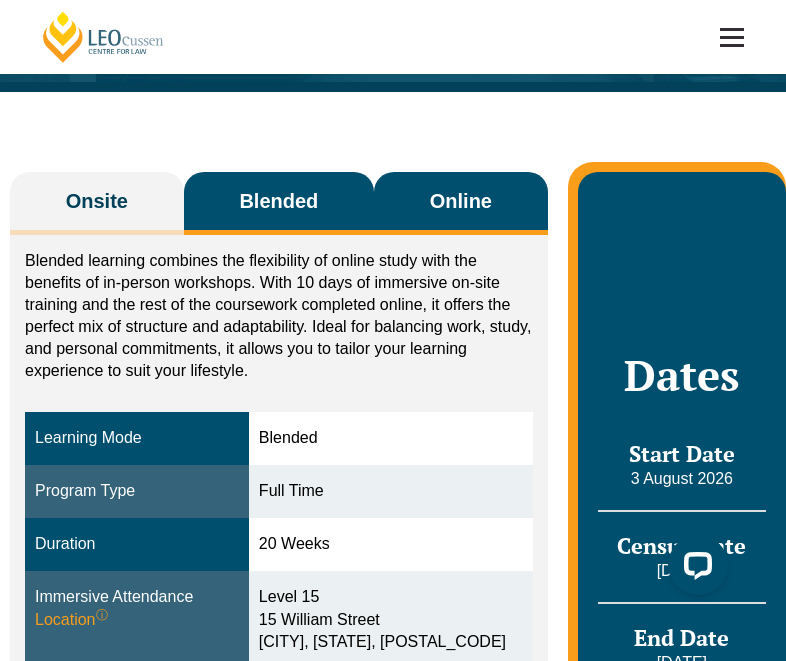 click on "Online" at bounding box center (461, 203) 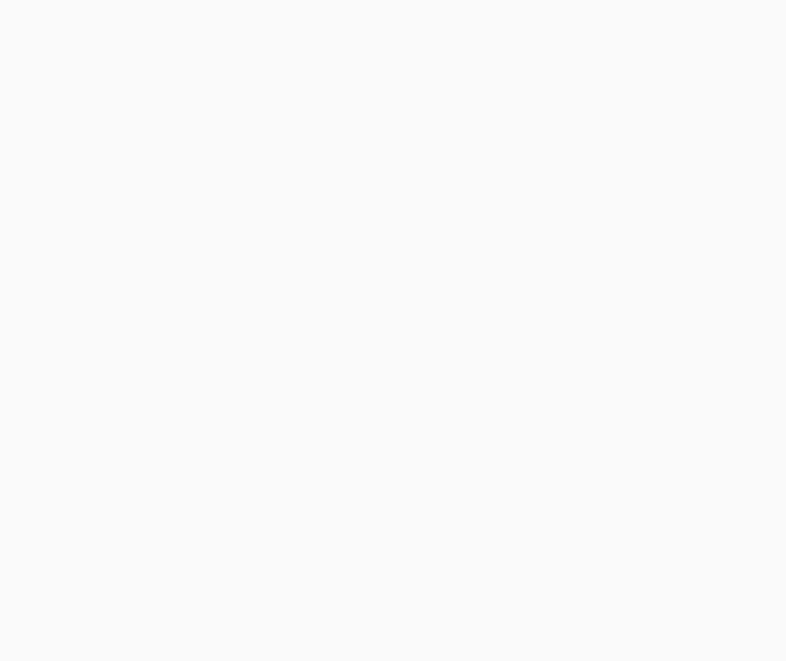 scroll, scrollTop: 687, scrollLeft: 0, axis: vertical 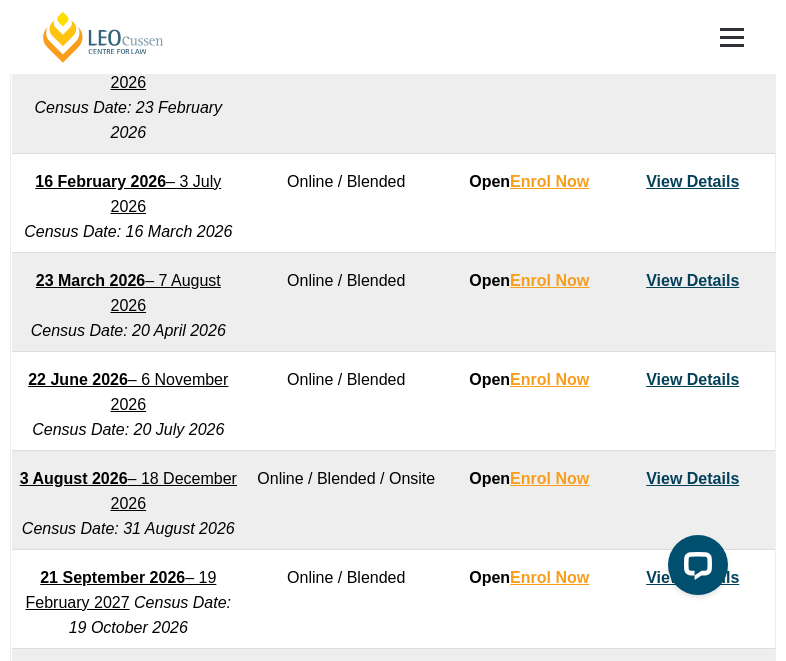 click on "View Details" at bounding box center (692, 280) 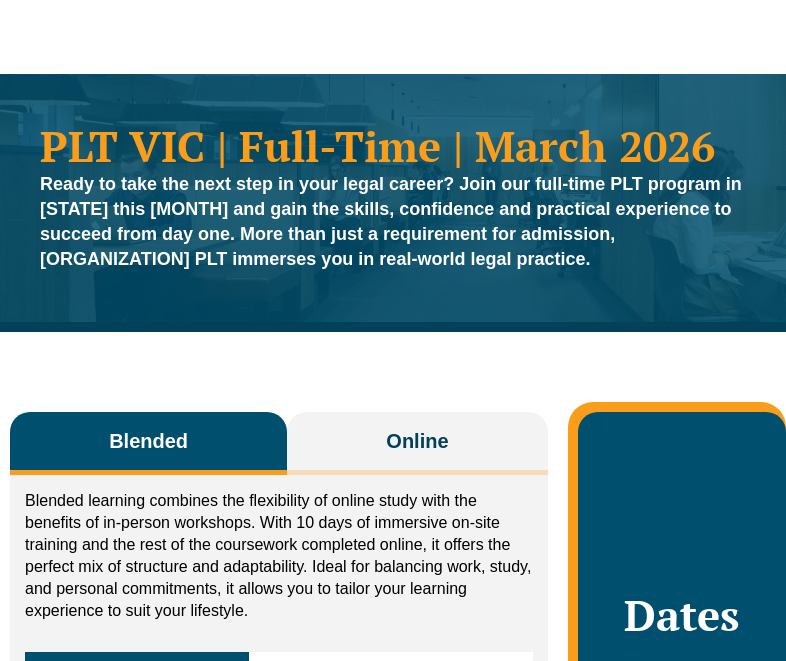 scroll, scrollTop: 0, scrollLeft: 0, axis: both 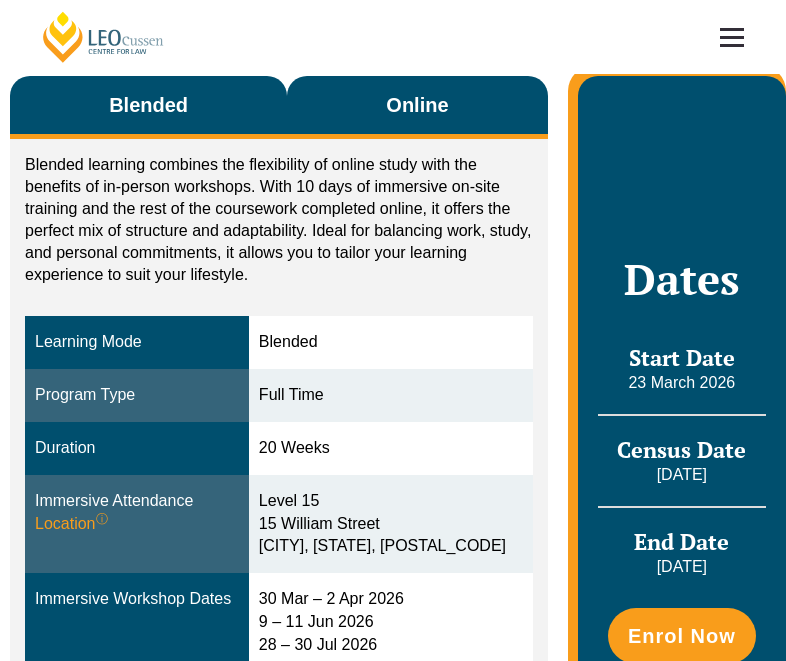 click on "Online" at bounding box center [417, 107] 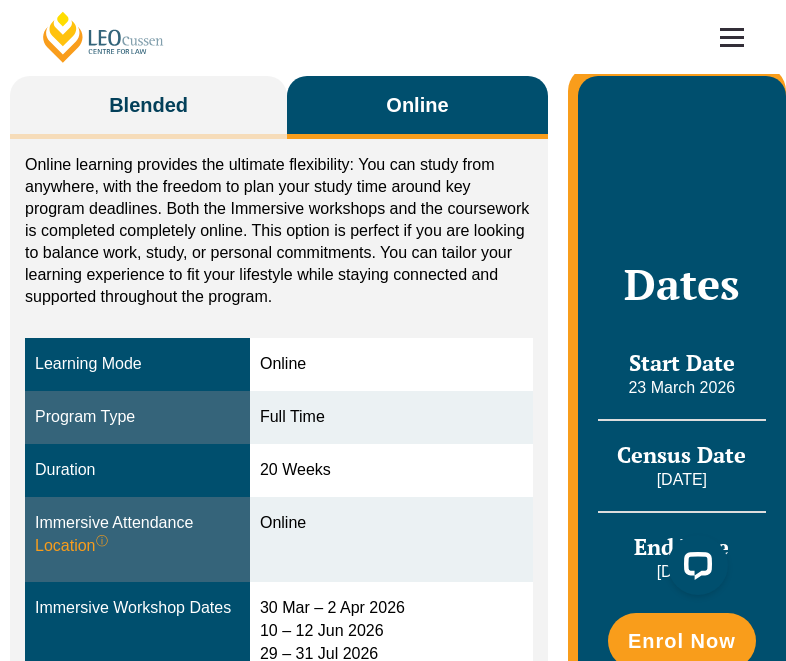 scroll, scrollTop: 0, scrollLeft: 0, axis: both 